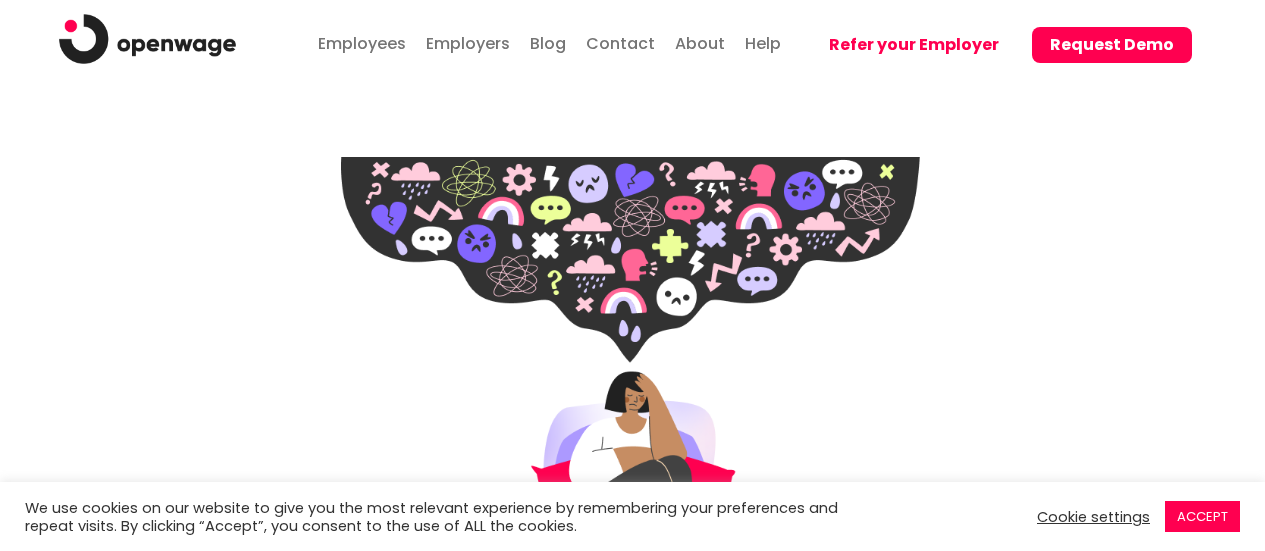 scroll, scrollTop: 0, scrollLeft: 0, axis: both 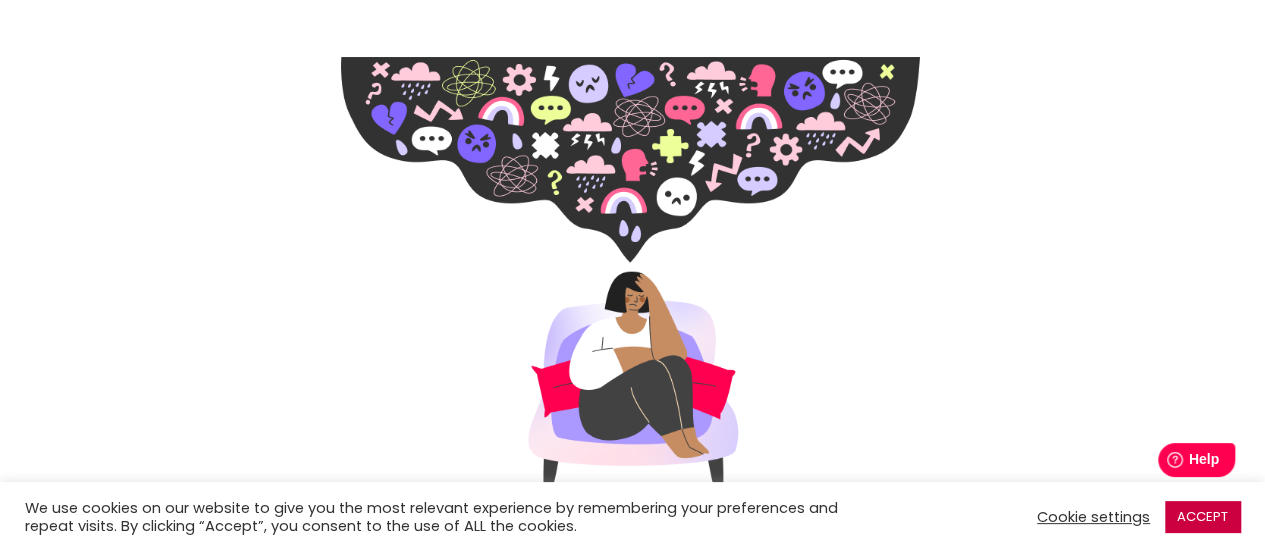 click on "ACCEPT" at bounding box center (1202, 516) 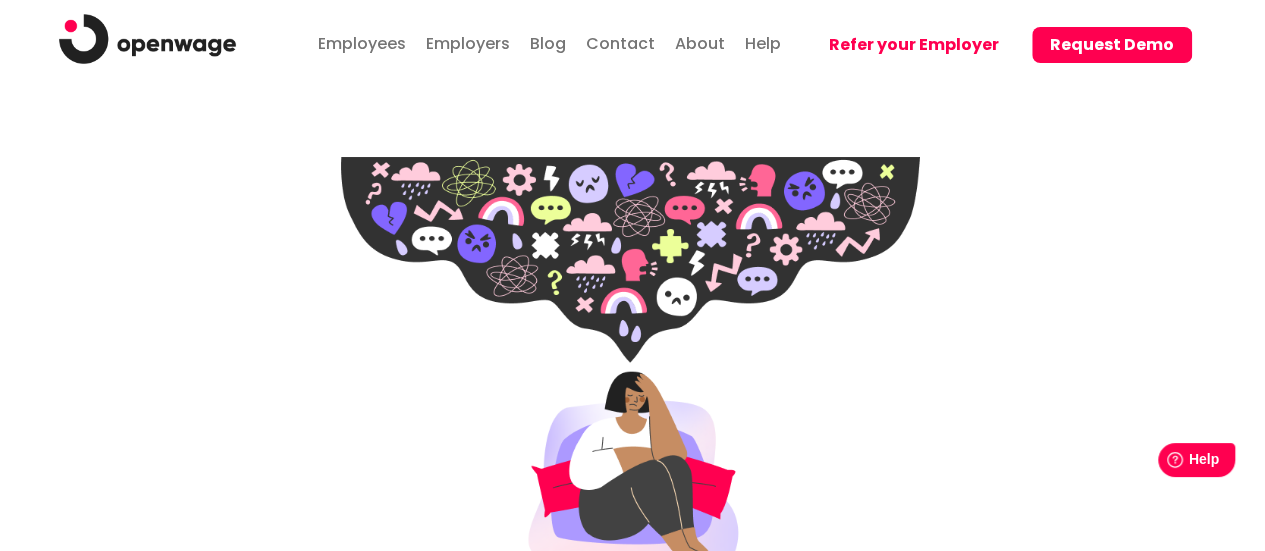 scroll, scrollTop: 100, scrollLeft: 0, axis: vertical 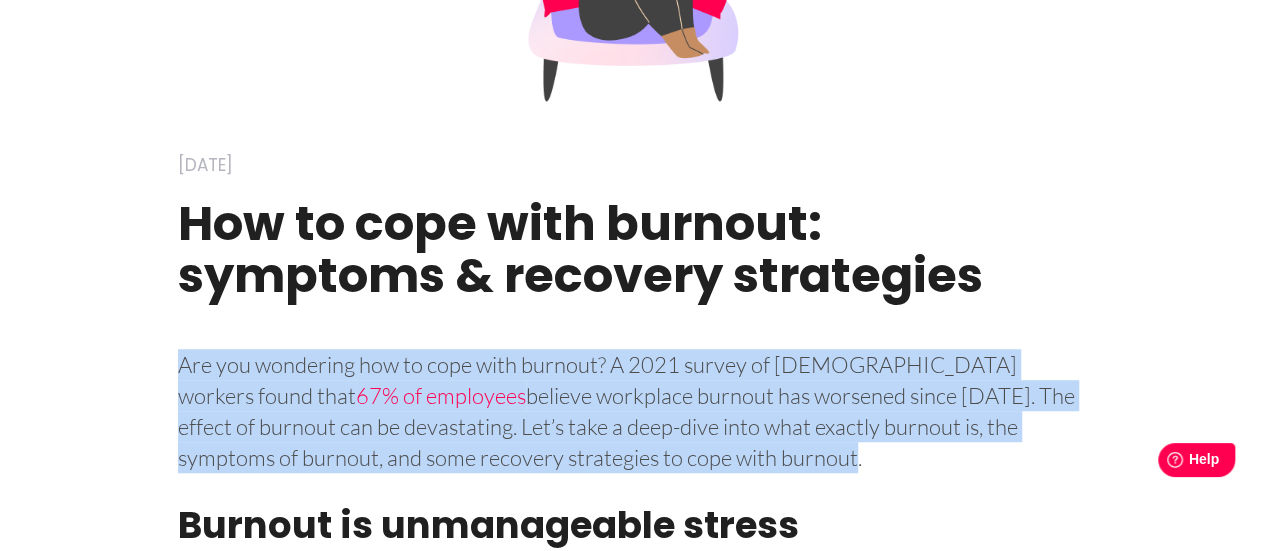 drag, startPoint x: 178, startPoint y: 365, endPoint x: 662, endPoint y: 461, distance: 493.42883 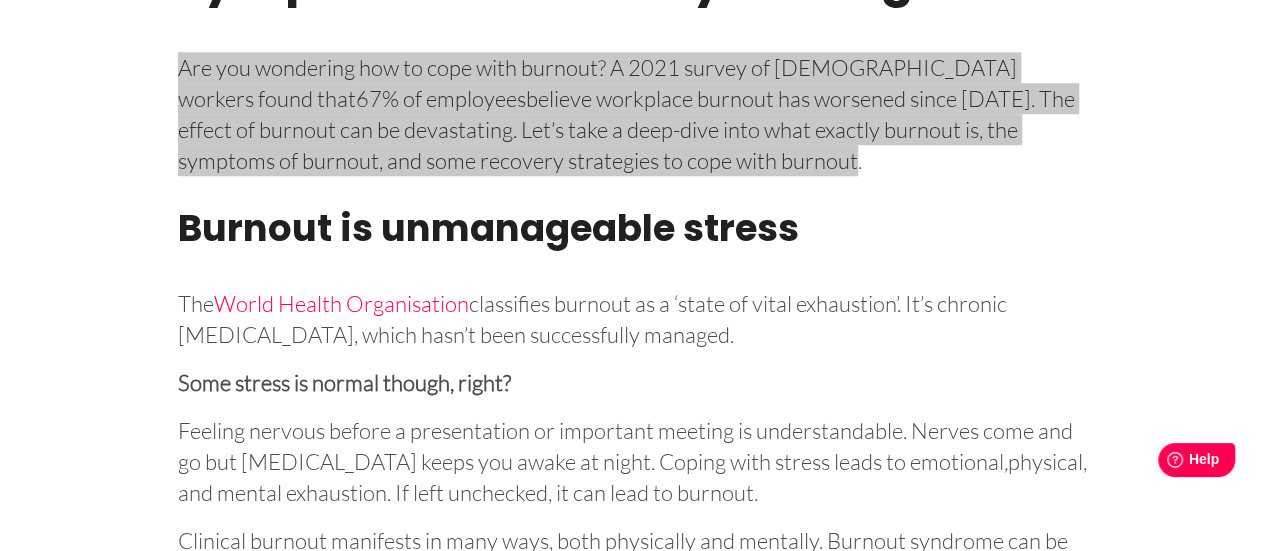 scroll, scrollTop: 800, scrollLeft: 0, axis: vertical 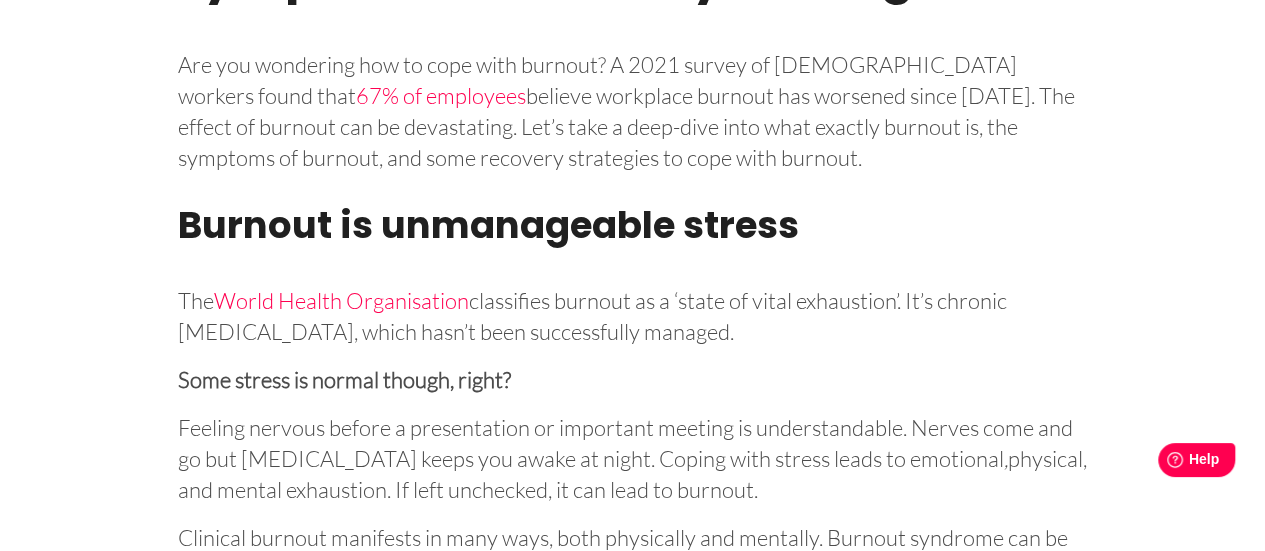 click on "The  World Health Organisation  classifies burnout as a ‘state of vital exhaustion’. It’s chronic workplace stress, which hasn’t been successfully managed." at bounding box center (633, 312) 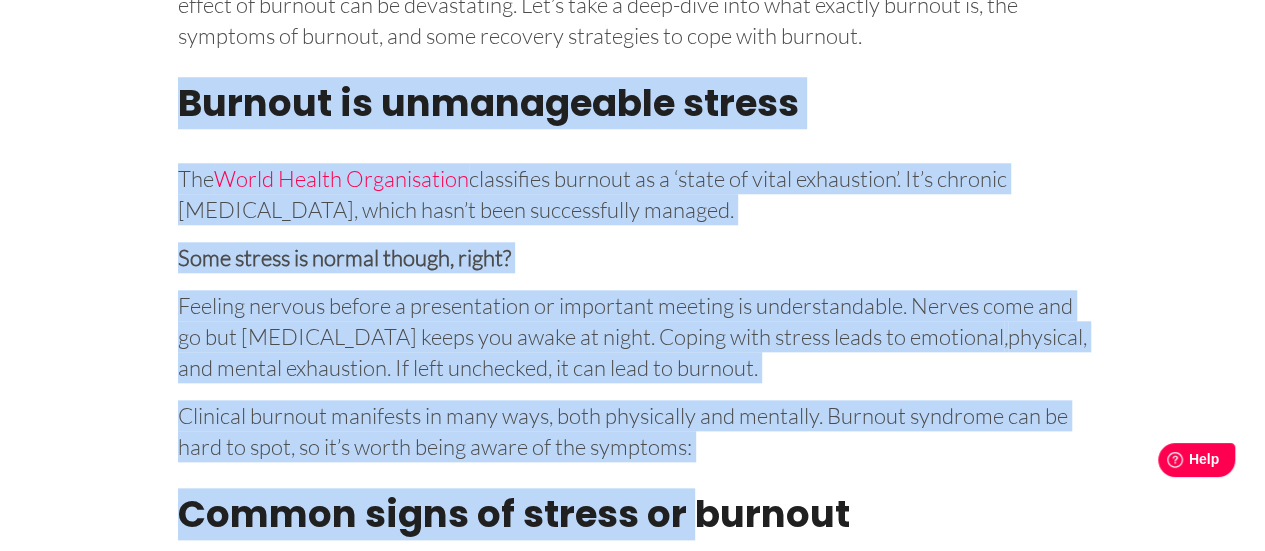 scroll, scrollTop: 975, scrollLeft: 0, axis: vertical 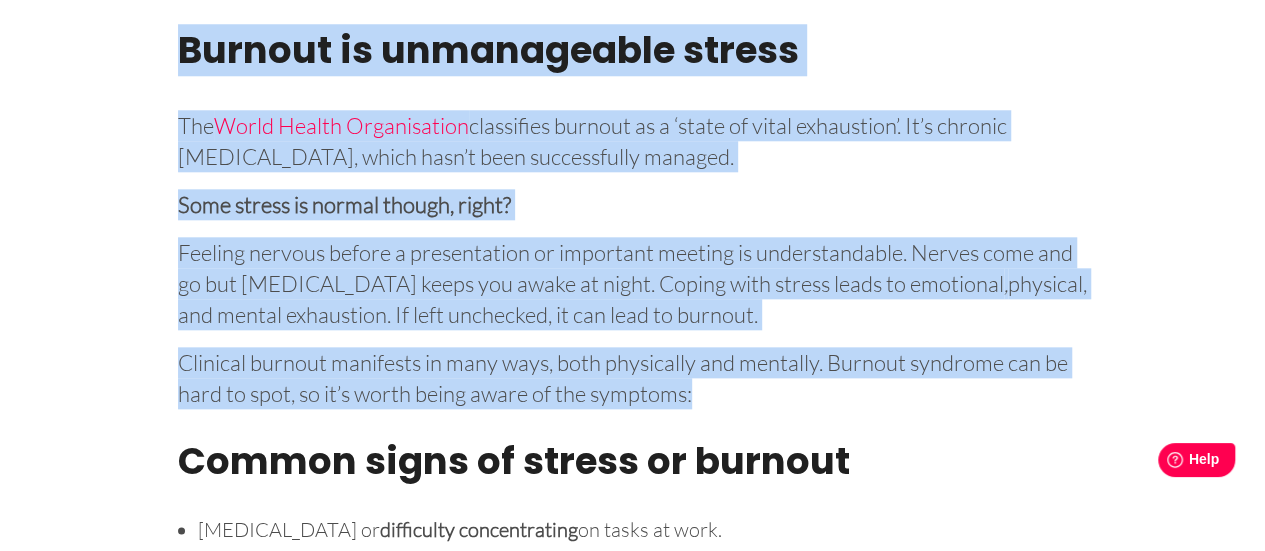 drag, startPoint x: 182, startPoint y: 221, endPoint x: 712, endPoint y: 398, distance: 558.77454 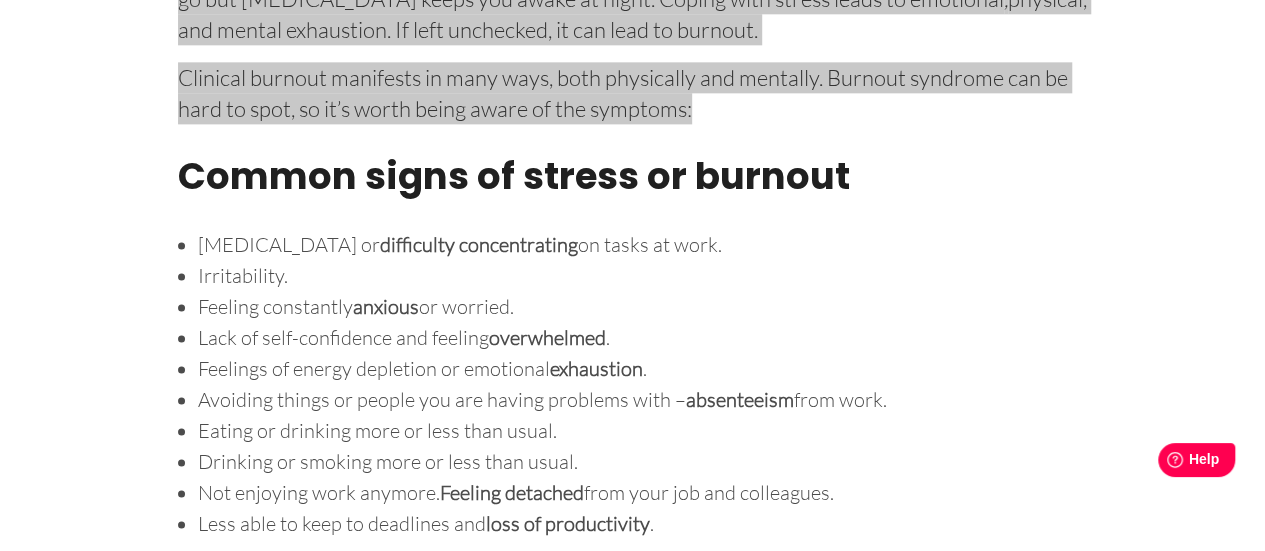 scroll, scrollTop: 1275, scrollLeft: 0, axis: vertical 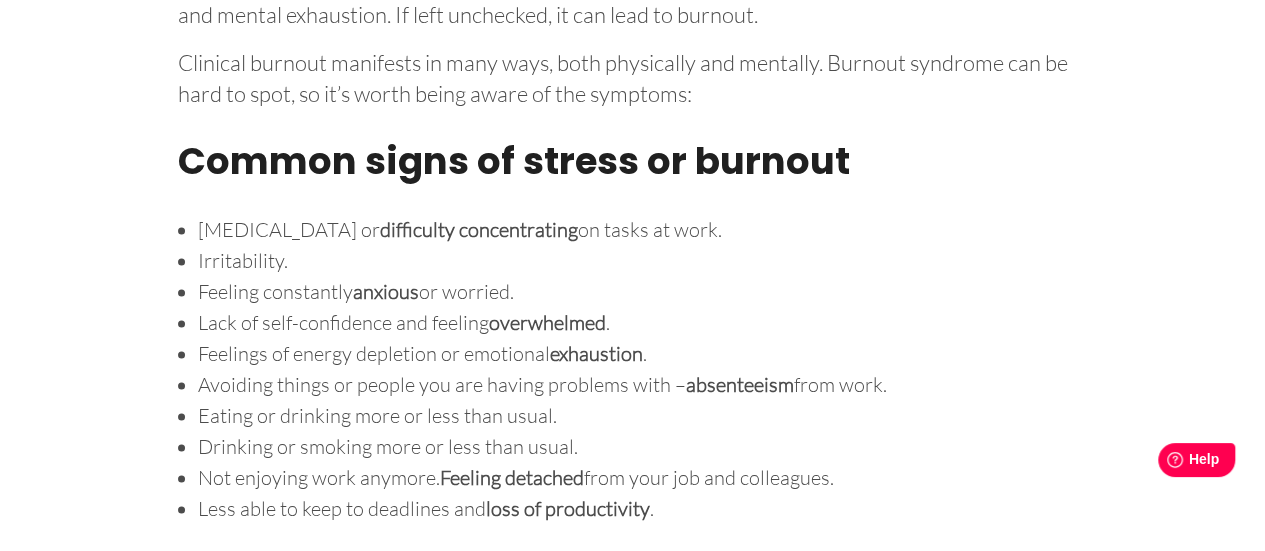 click on "Racing thoughts or  difficulty concentrating  on tasks at work." at bounding box center [643, 229] 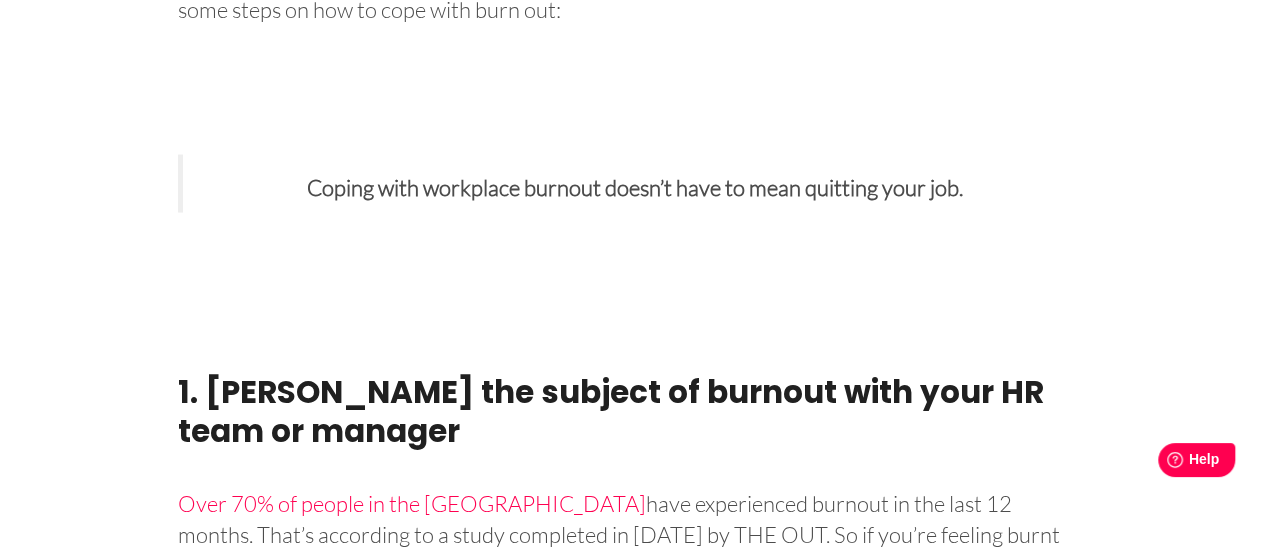 scroll, scrollTop: 1975, scrollLeft: 0, axis: vertical 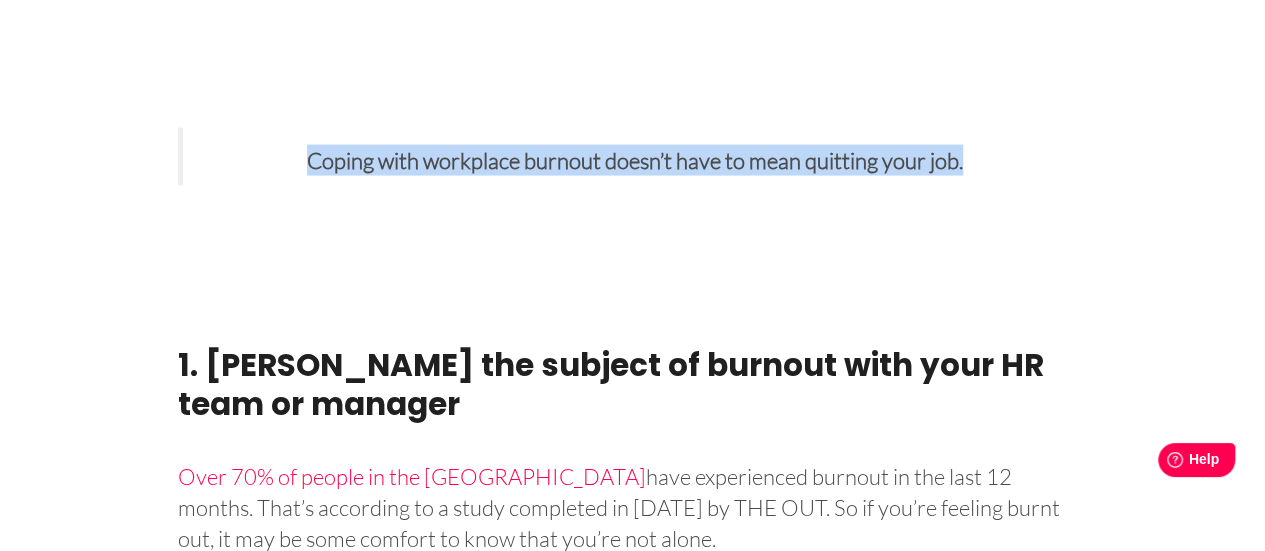 drag, startPoint x: 304, startPoint y: 155, endPoint x: 995, endPoint y: 165, distance: 691.0723 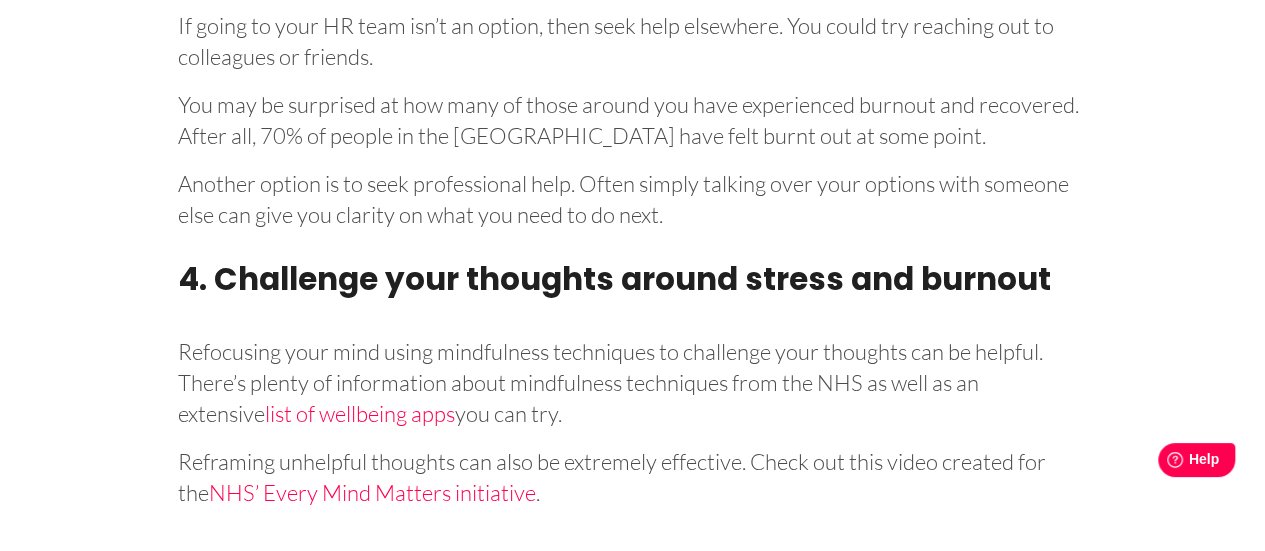 scroll, scrollTop: 3075, scrollLeft: 0, axis: vertical 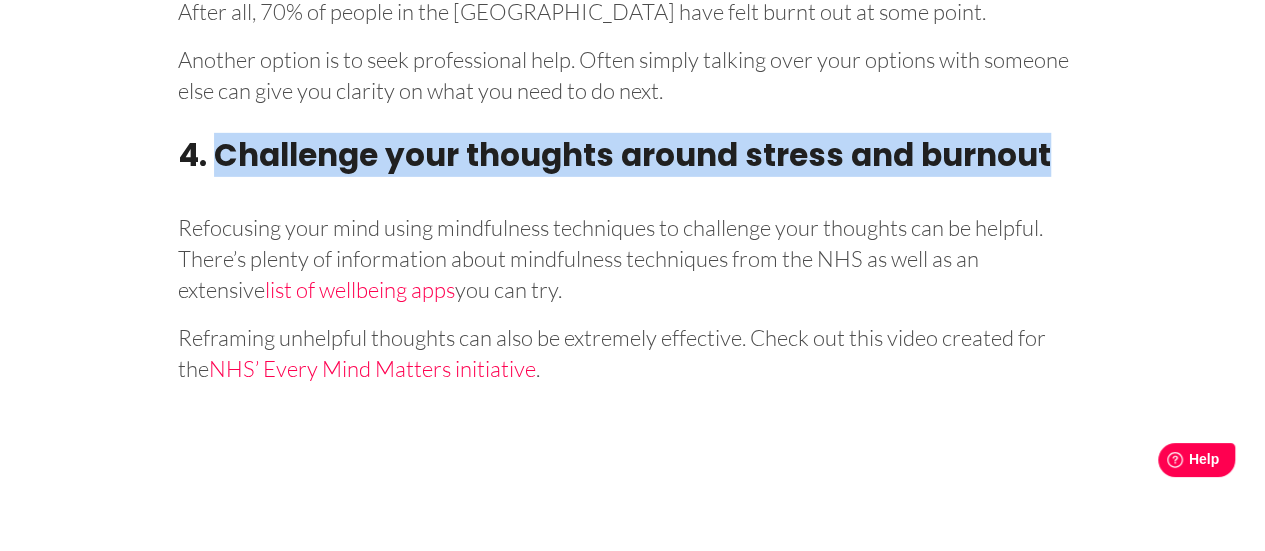 drag, startPoint x: 1074, startPoint y: 183, endPoint x: 221, endPoint y: 197, distance: 853.11487 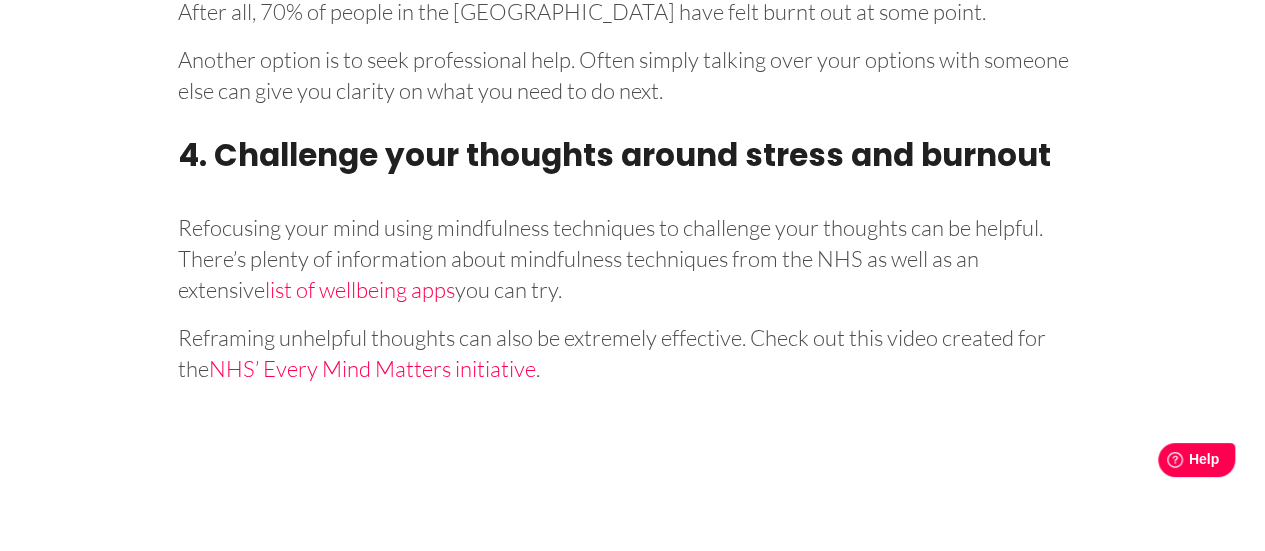 click on "Refocusing your mind using mindfulness techniques to challenge your thoughts can be helpful. There’s plenty of information about mindfulness techniques from the NHS as well as an extensive  list of wellbeing apps  you can try." at bounding box center (633, 255) 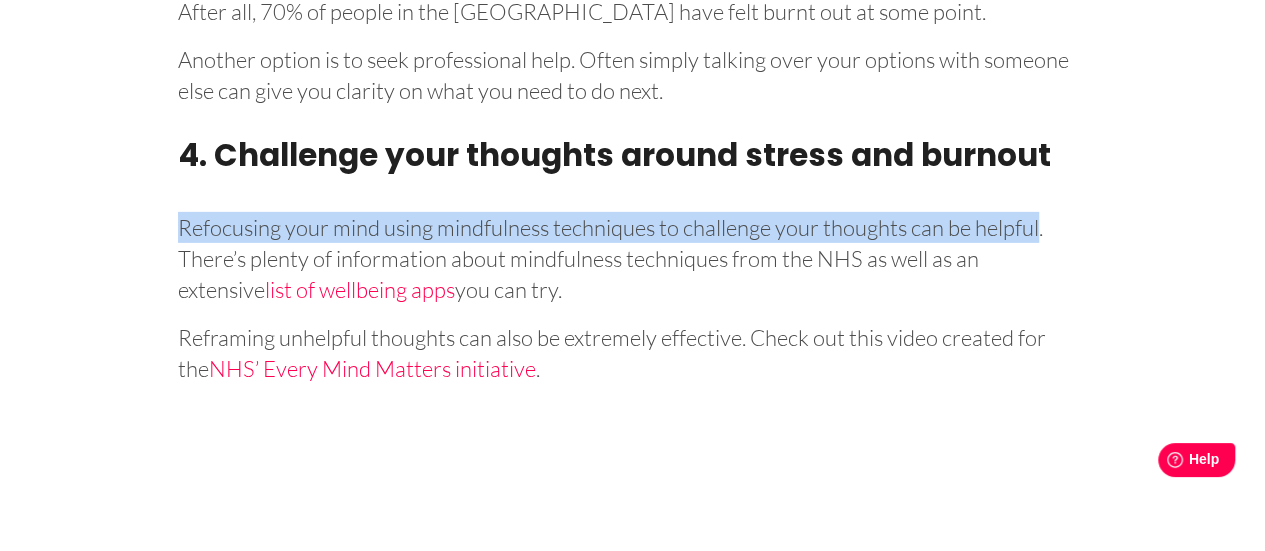 drag, startPoint x: 291, startPoint y: 249, endPoint x: 1041, endPoint y: 228, distance: 750.29395 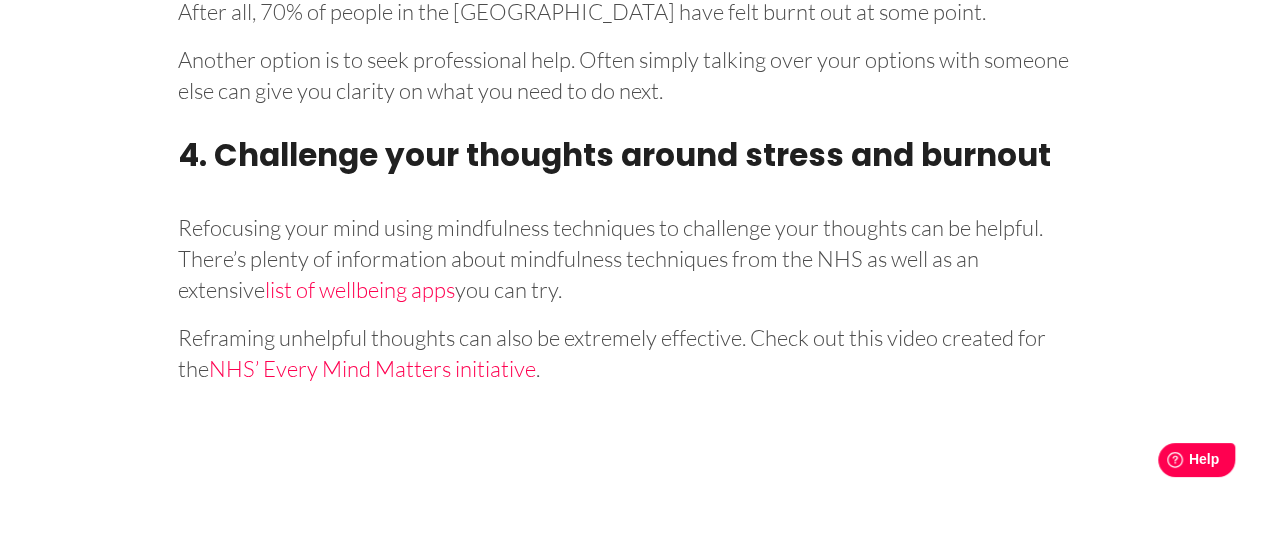 click on "Refocusing your mind using mindfulness techniques to challenge your thoughts can be helpful. There’s plenty of information about mindfulness techniques from the NHS as well as an extensive  list of wellbeing apps  you can try." at bounding box center (633, 255) 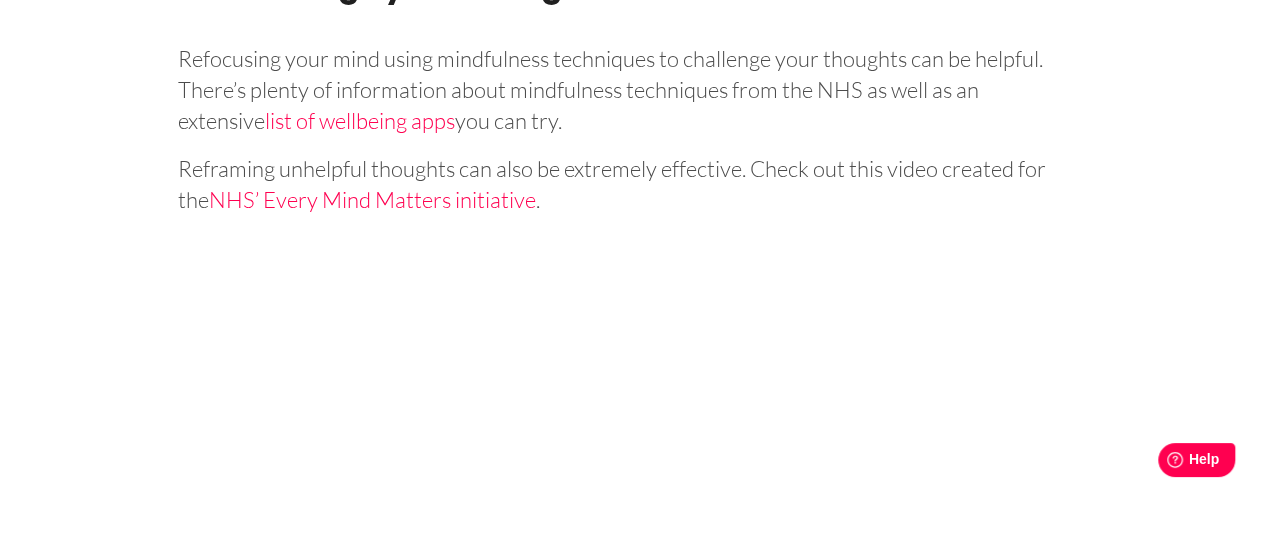 scroll, scrollTop: 3275, scrollLeft: 0, axis: vertical 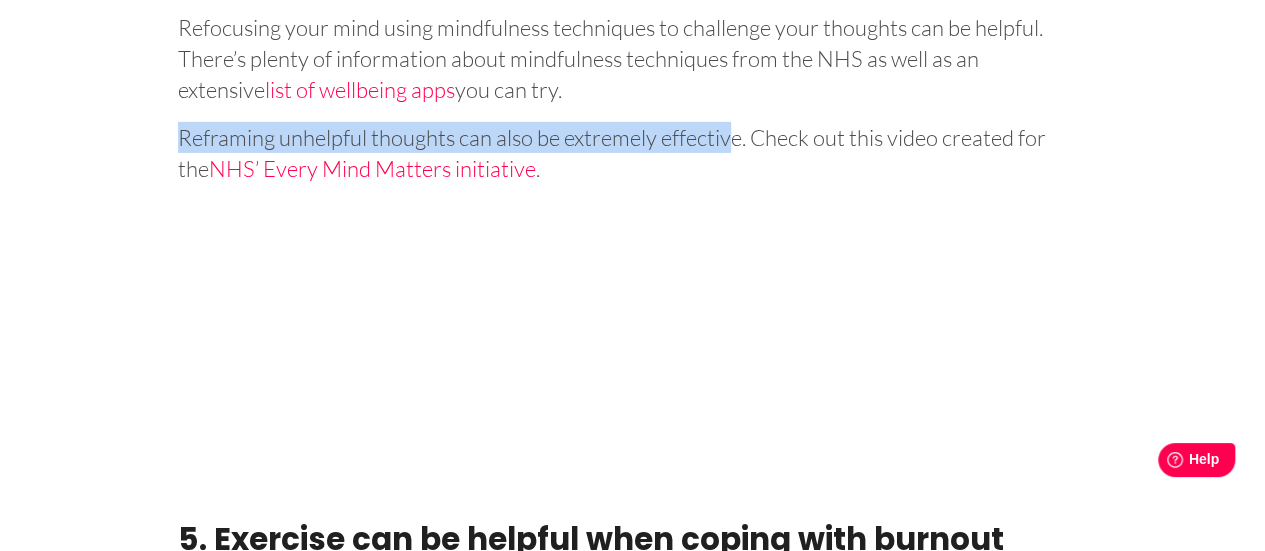 drag, startPoint x: 306, startPoint y: 165, endPoint x: 738, endPoint y: 165, distance: 432 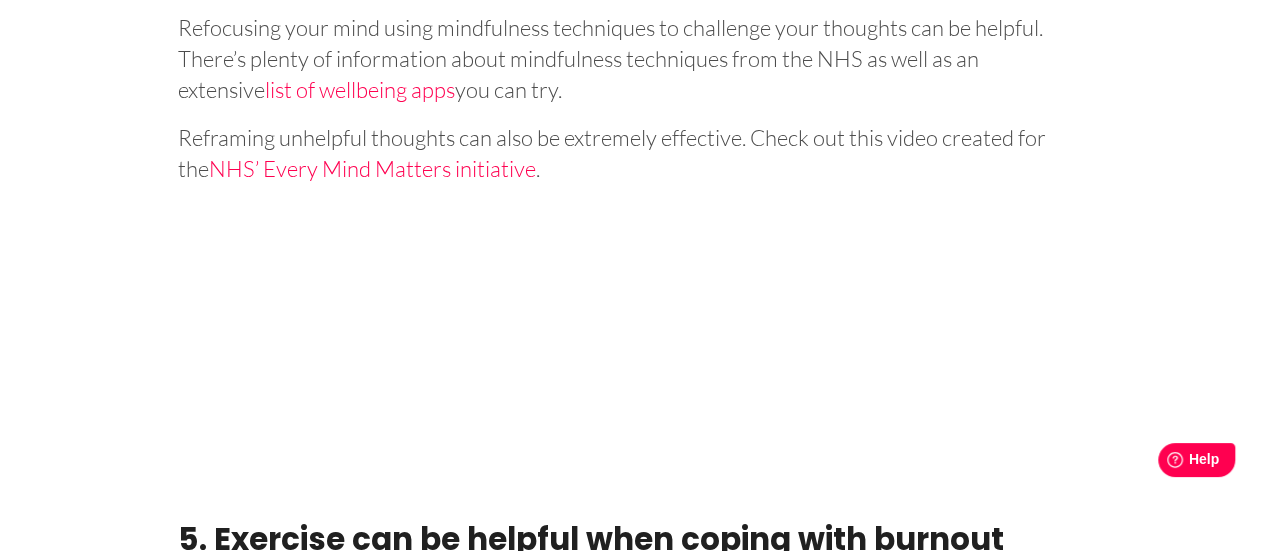 click at bounding box center (633, 338) 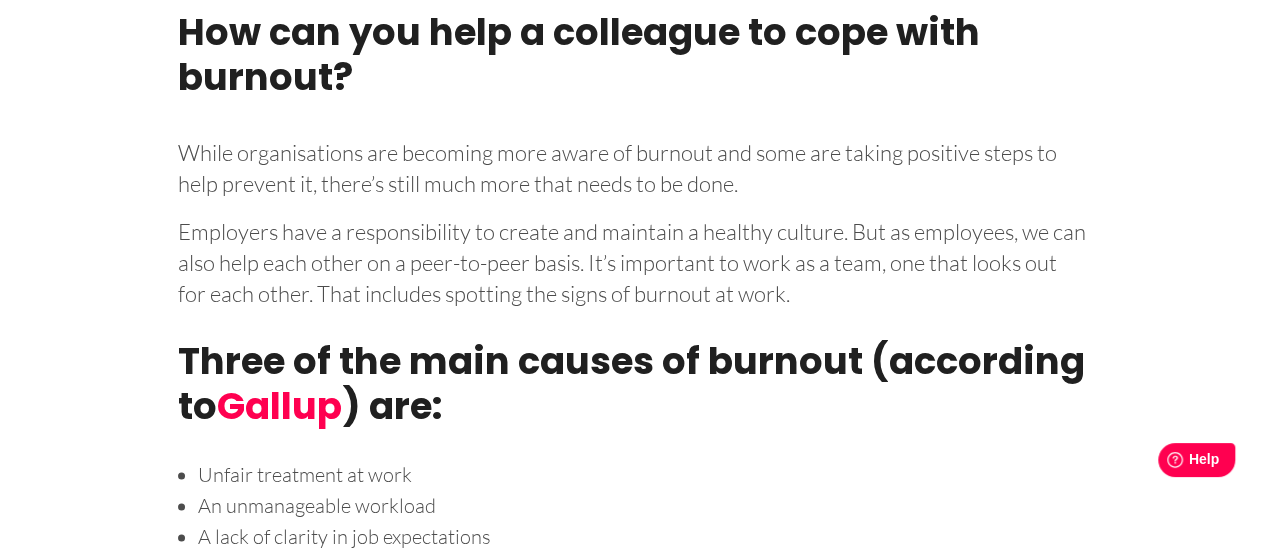 scroll, scrollTop: 4975, scrollLeft: 0, axis: vertical 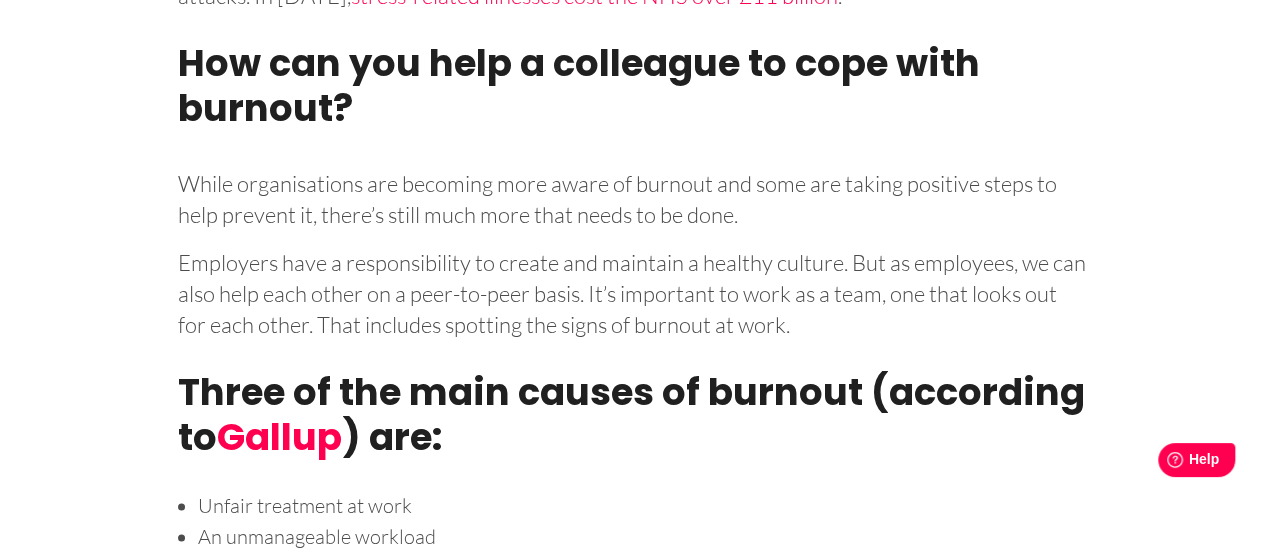 drag, startPoint x: 180, startPoint y: 213, endPoint x: 975, endPoint y: 238, distance: 795.393 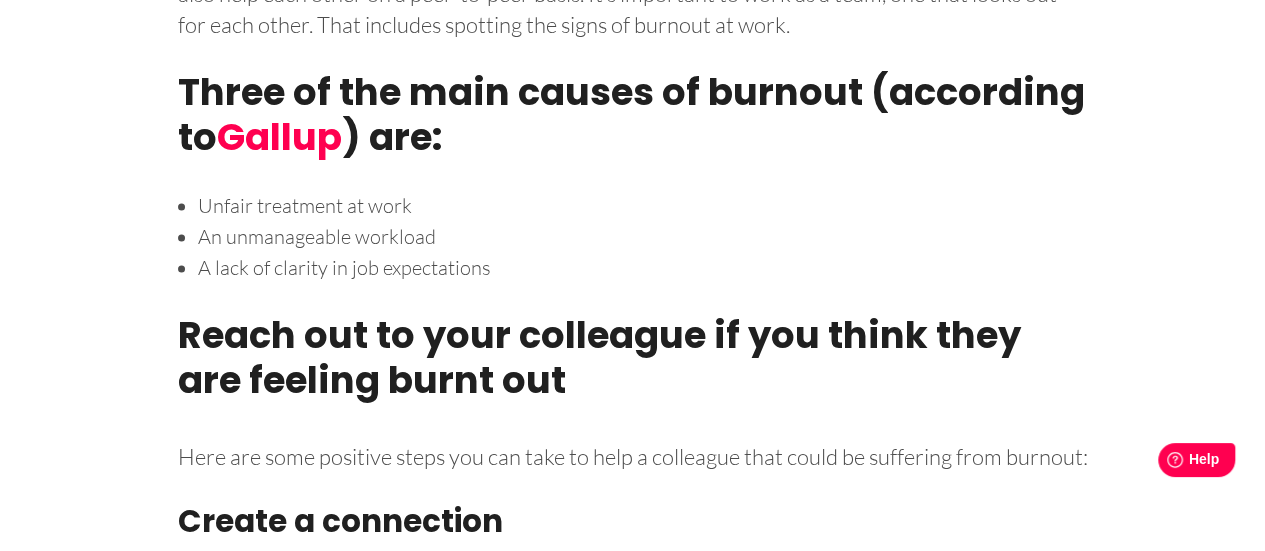 scroll, scrollTop: 5375, scrollLeft: 0, axis: vertical 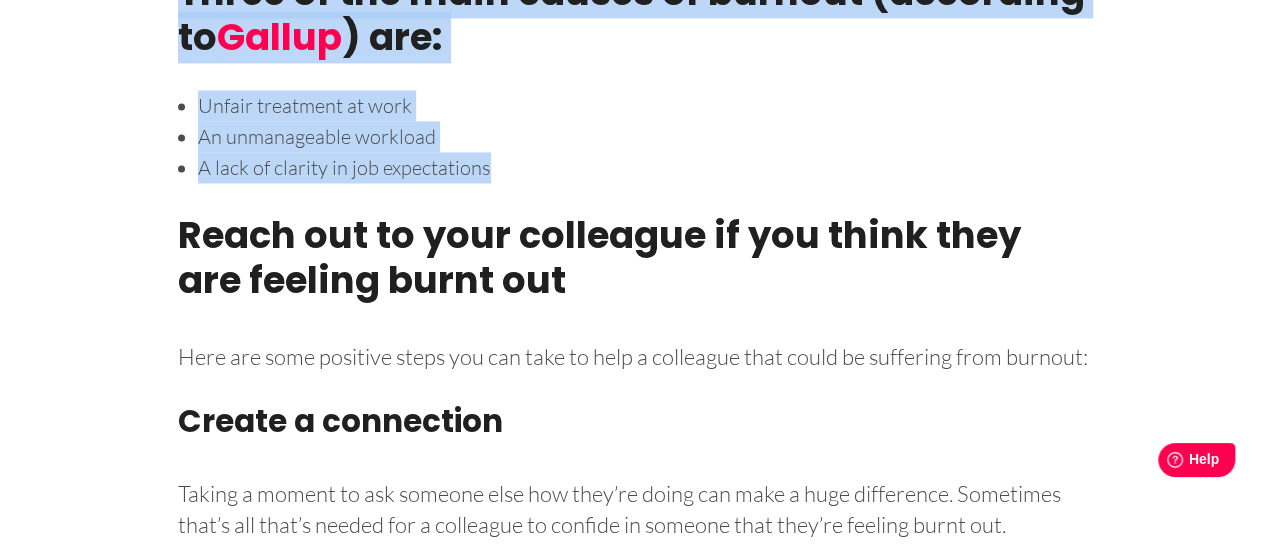drag, startPoint x: 177, startPoint y: 13, endPoint x: 506, endPoint y: 195, distance: 375.98538 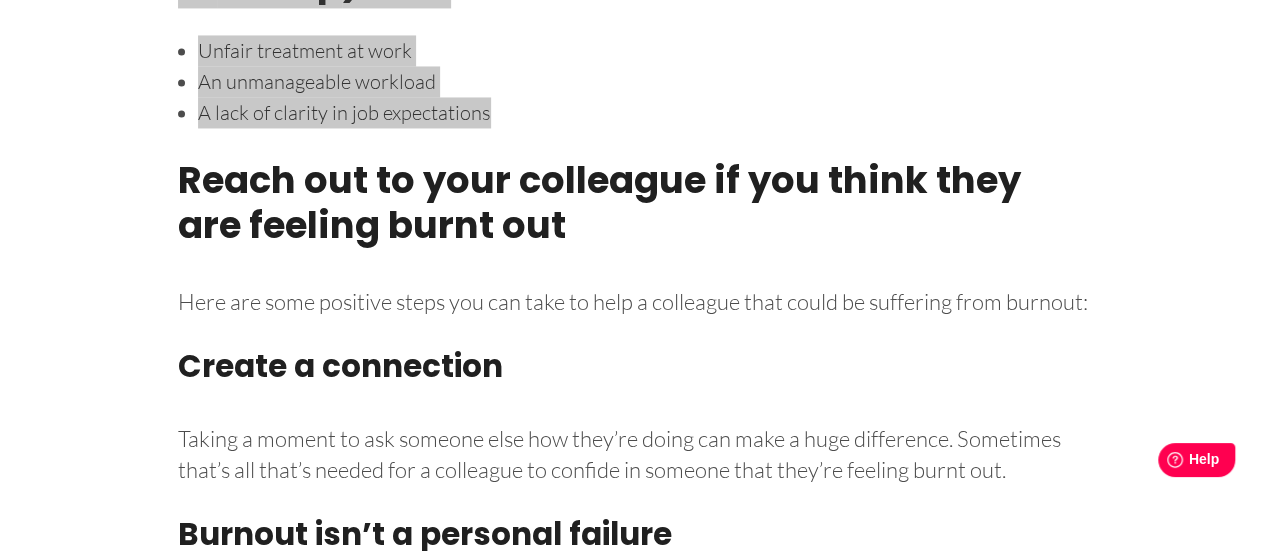 scroll, scrollTop: 5475, scrollLeft: 0, axis: vertical 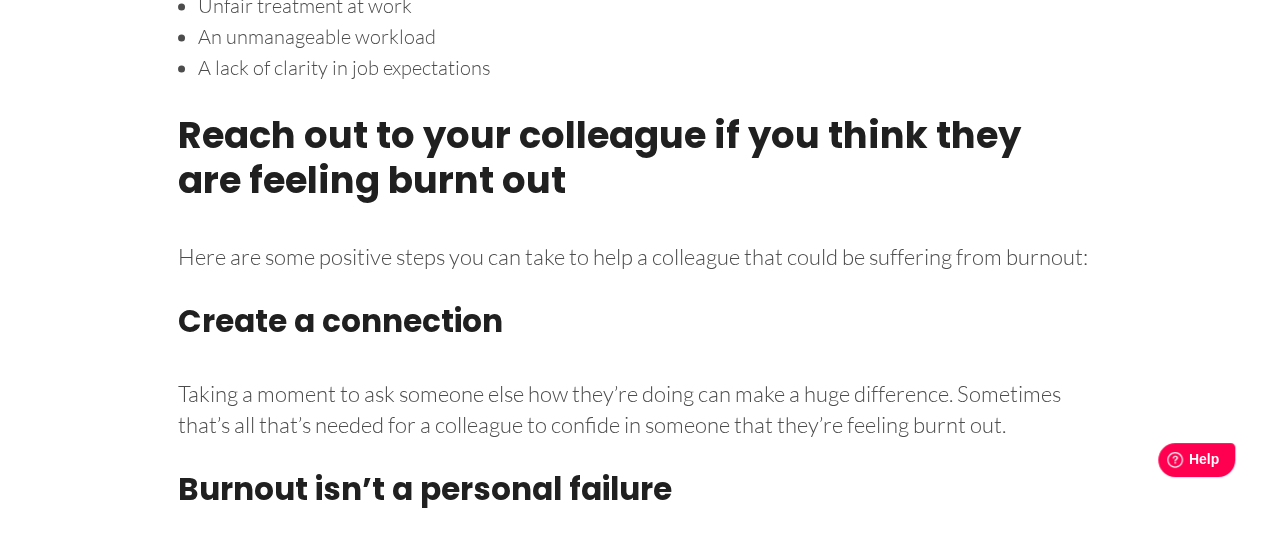 drag, startPoint x: 291, startPoint y: 195, endPoint x: 193, endPoint y: 175, distance: 100.02 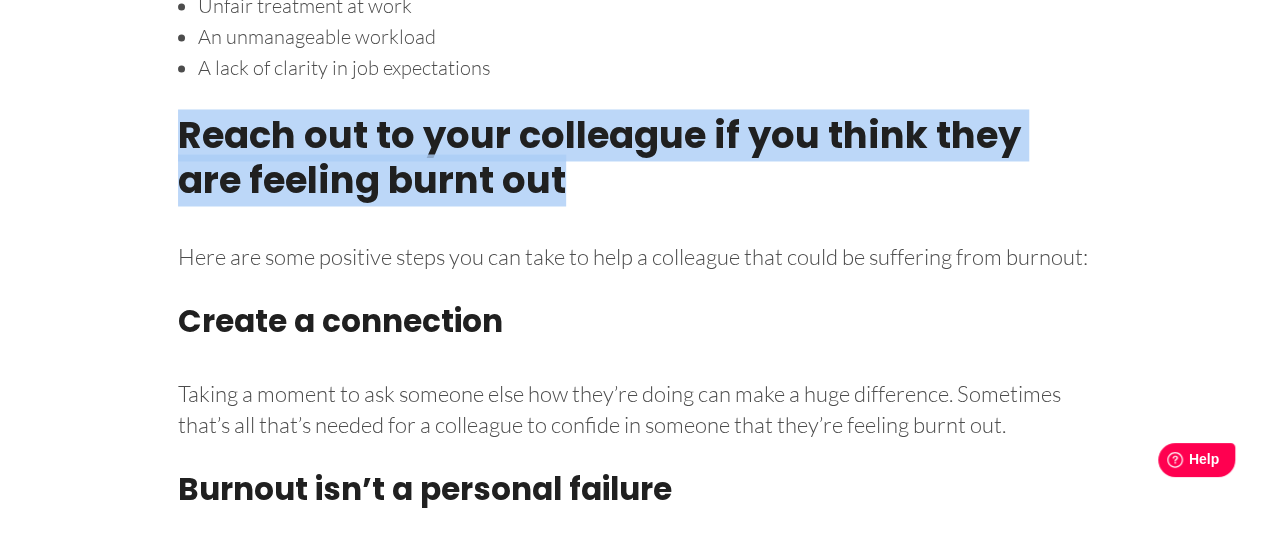 drag, startPoint x: 175, startPoint y: 162, endPoint x: 576, endPoint y: 217, distance: 404.75424 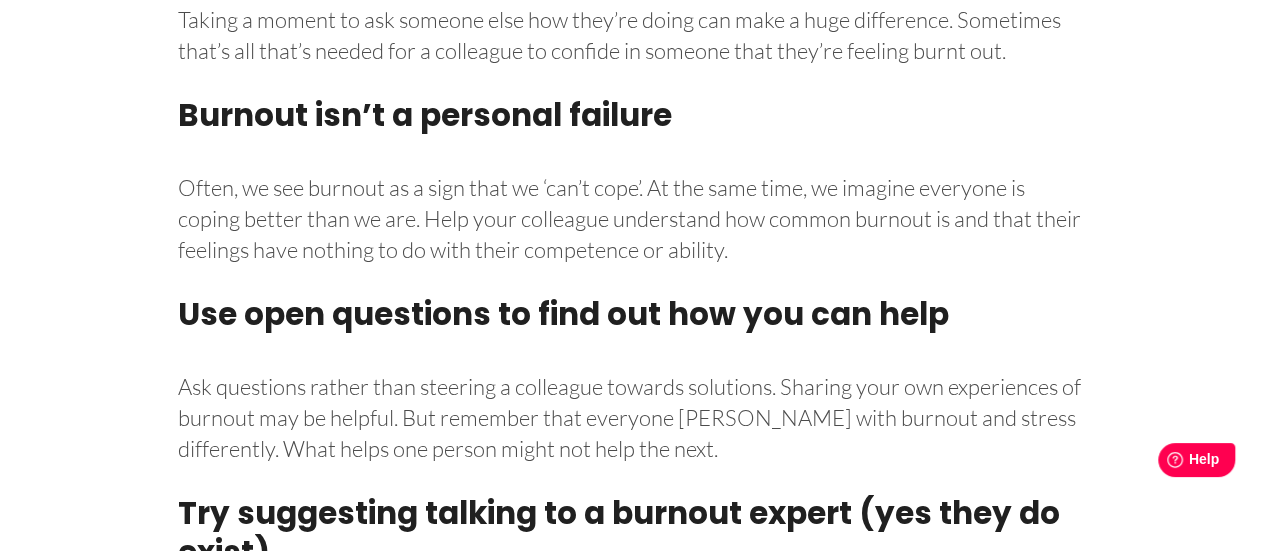 scroll, scrollTop: 5875, scrollLeft: 0, axis: vertical 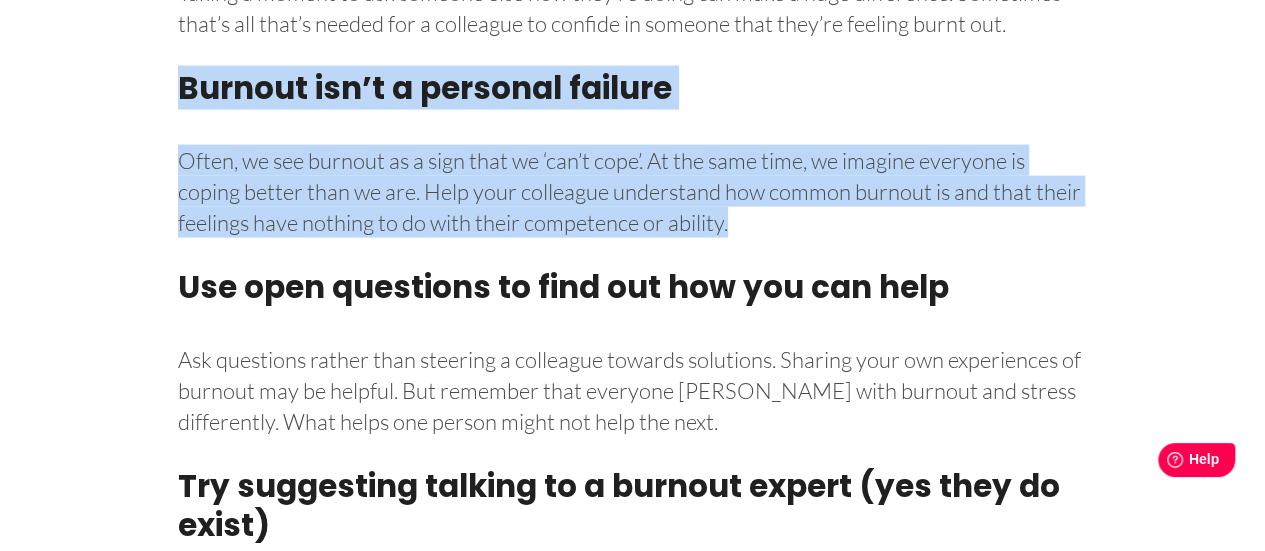 drag, startPoint x: 740, startPoint y: 282, endPoint x: 170, endPoint y: 163, distance: 582.2894 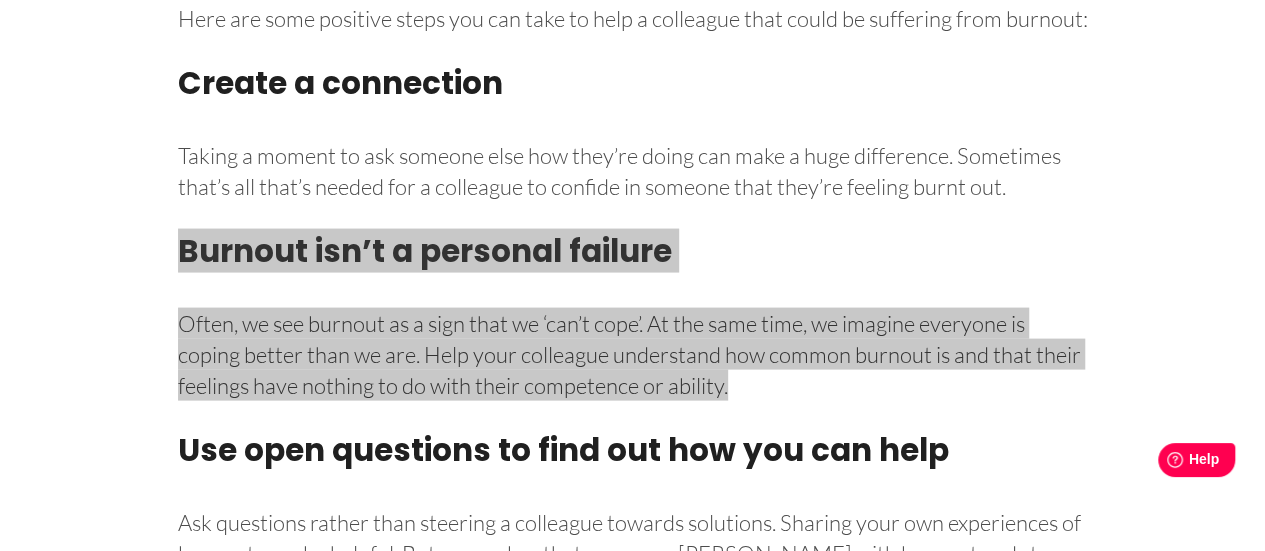 scroll, scrollTop: 5675, scrollLeft: 0, axis: vertical 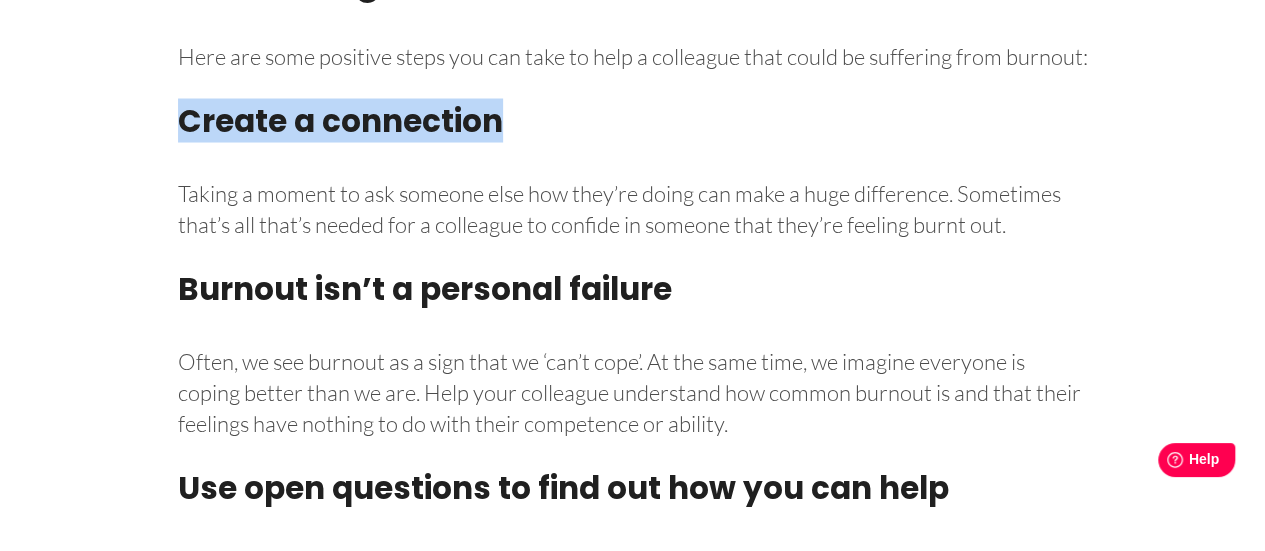 drag, startPoint x: 518, startPoint y: 188, endPoint x: 184, endPoint y: 179, distance: 334.12125 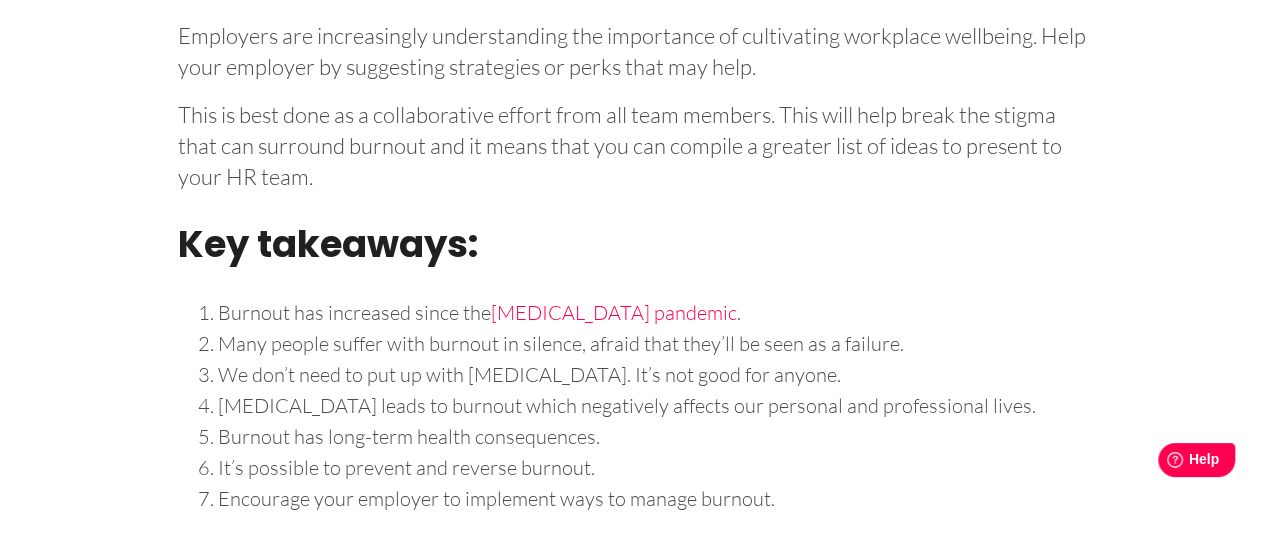 scroll, scrollTop: 6775, scrollLeft: 0, axis: vertical 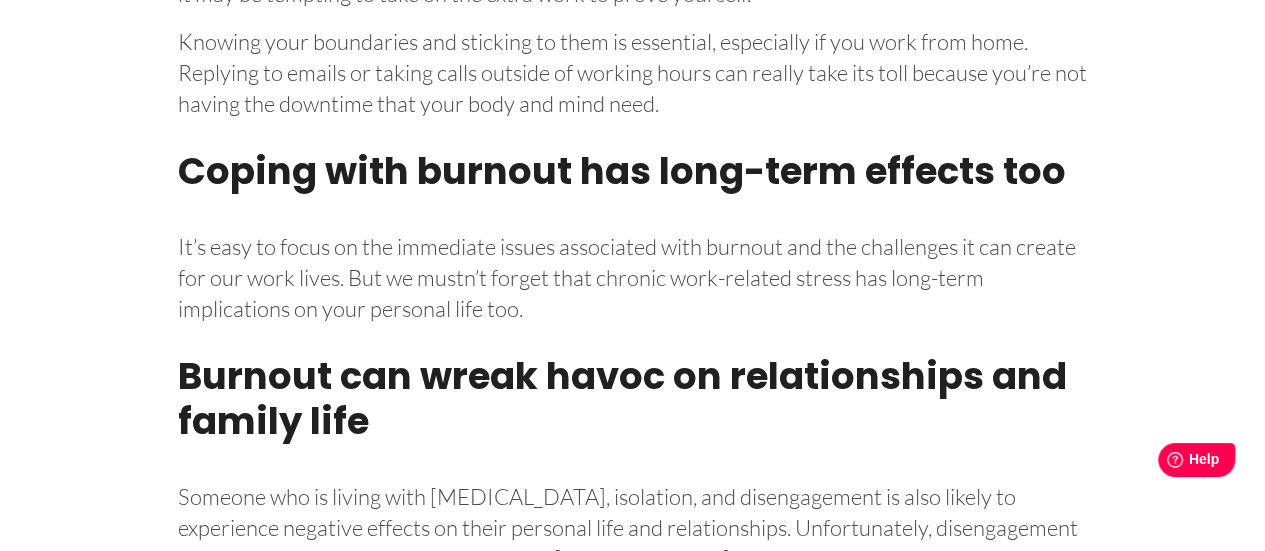 drag, startPoint x: 794, startPoint y: 471, endPoint x: 120, endPoint y: 104, distance: 767.44055 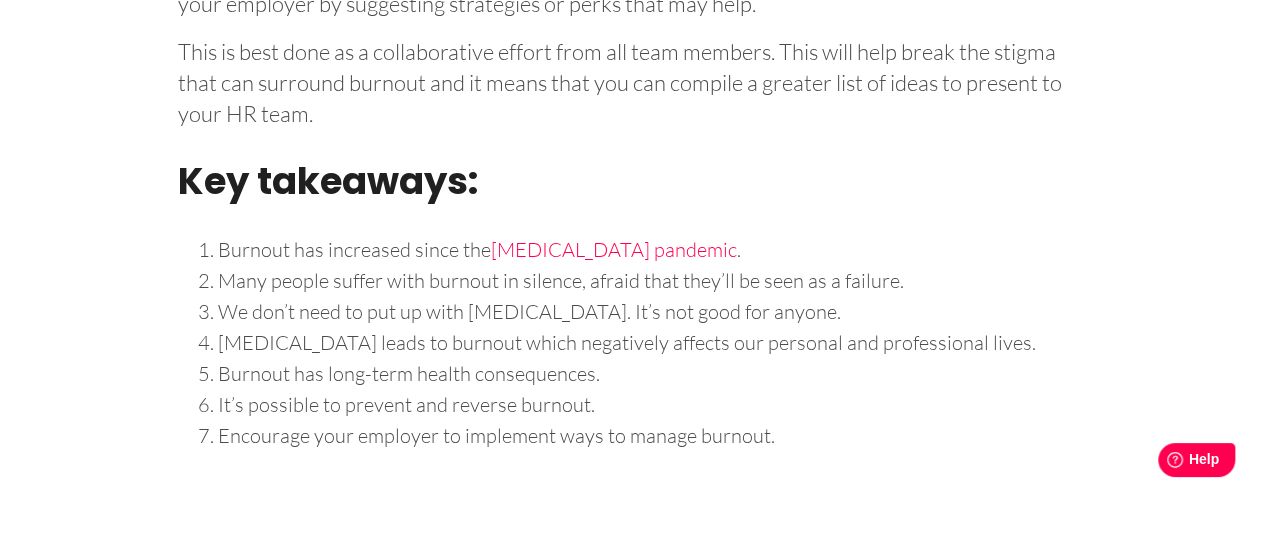 scroll, scrollTop: 6862, scrollLeft: 0, axis: vertical 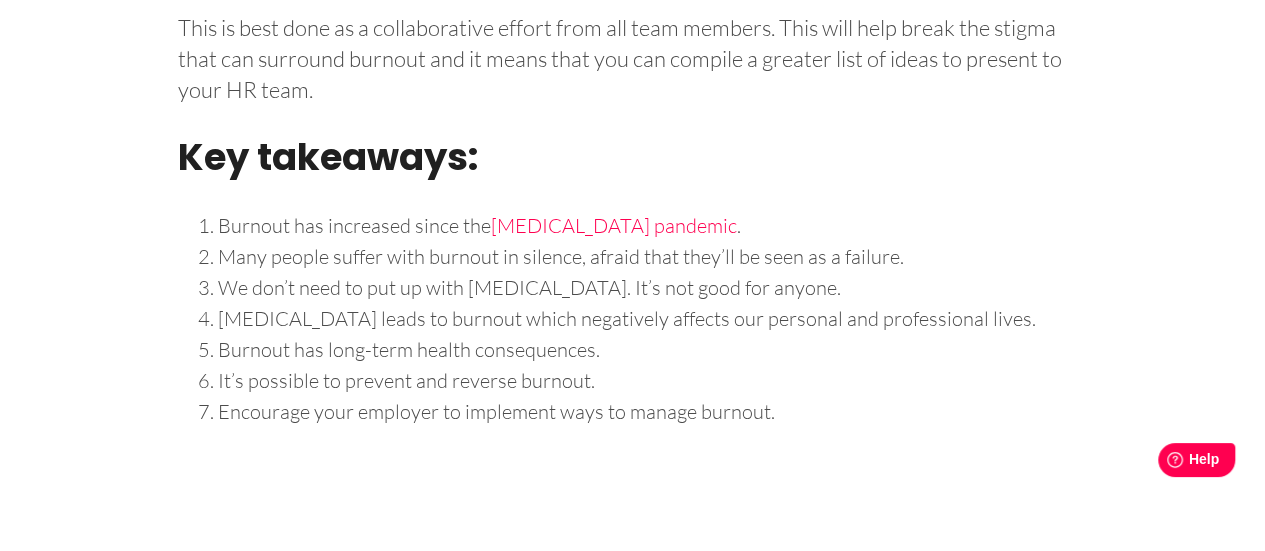 click on "Key takeaways:" at bounding box center (633, 162) 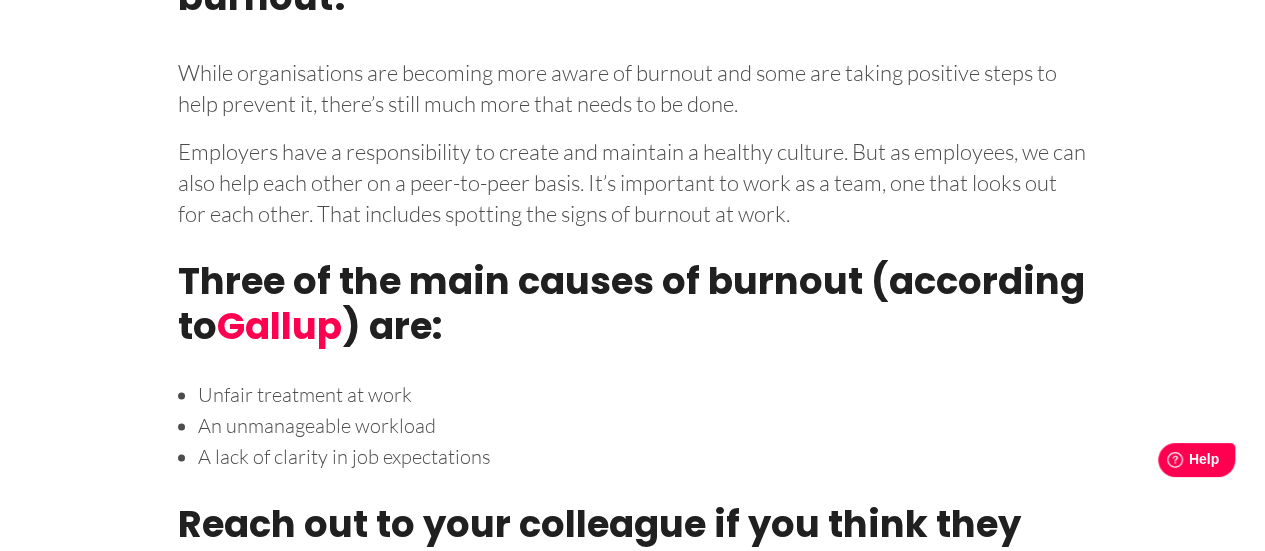 scroll, scrollTop: 4962, scrollLeft: 0, axis: vertical 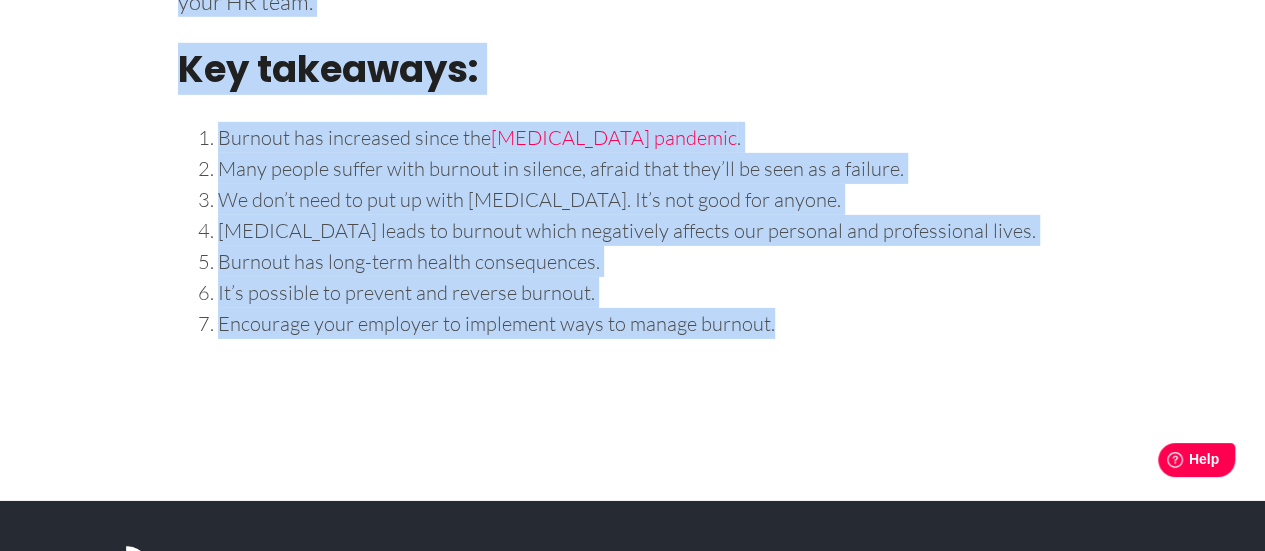 drag, startPoint x: 180, startPoint y: 100, endPoint x: 778, endPoint y: 408, distance: 672.6574 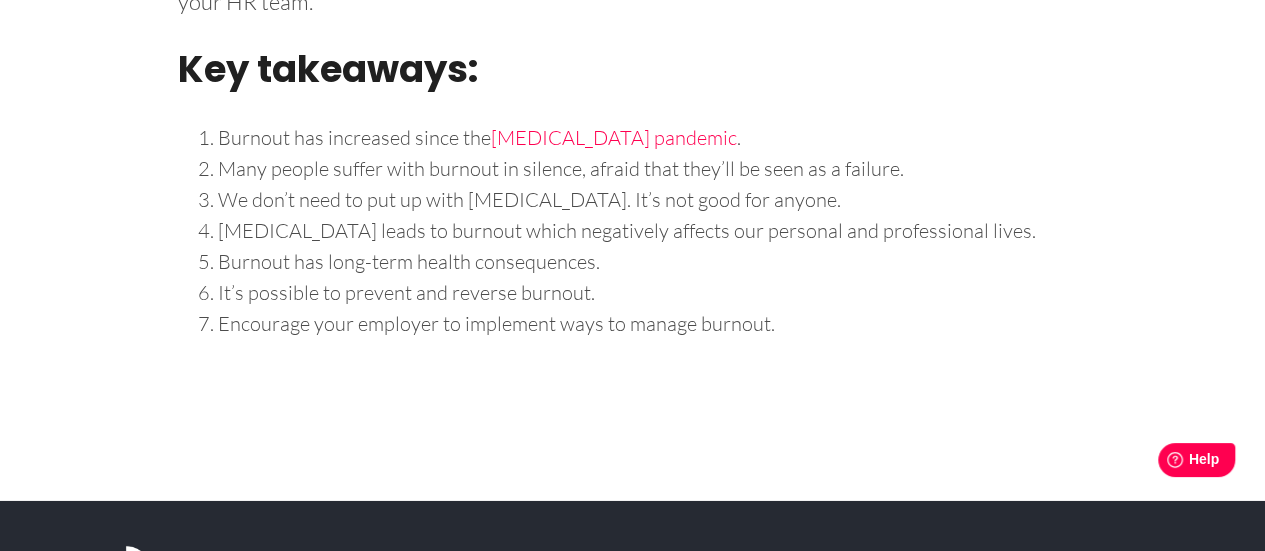 drag, startPoint x: 576, startPoint y: 369, endPoint x: 178, endPoint y: 204, distance: 430.84683 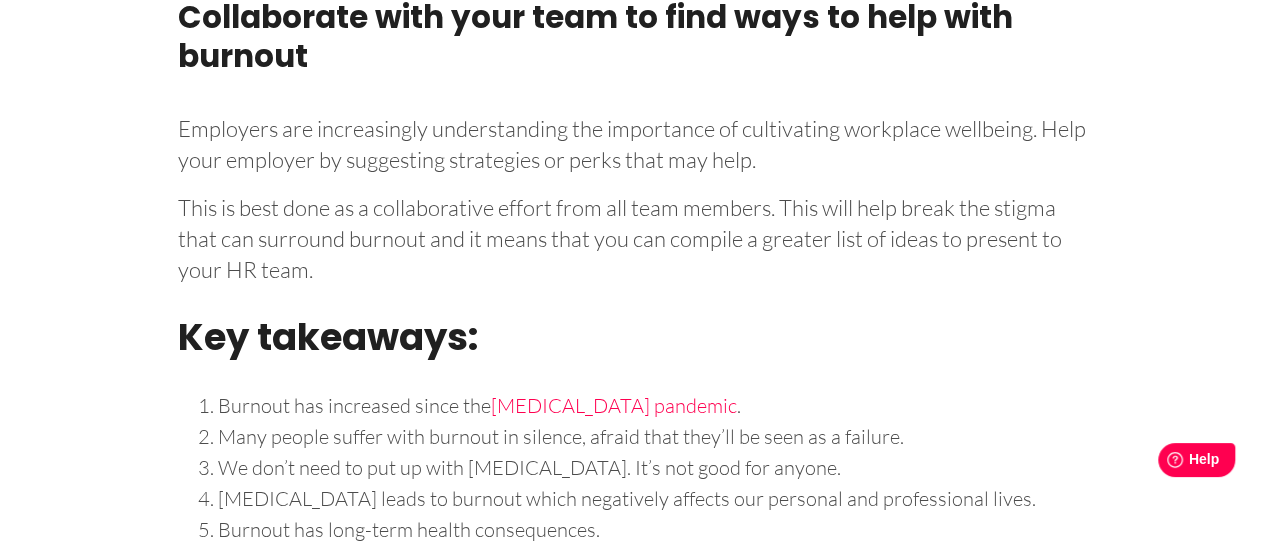 scroll, scrollTop: 6550, scrollLeft: 0, axis: vertical 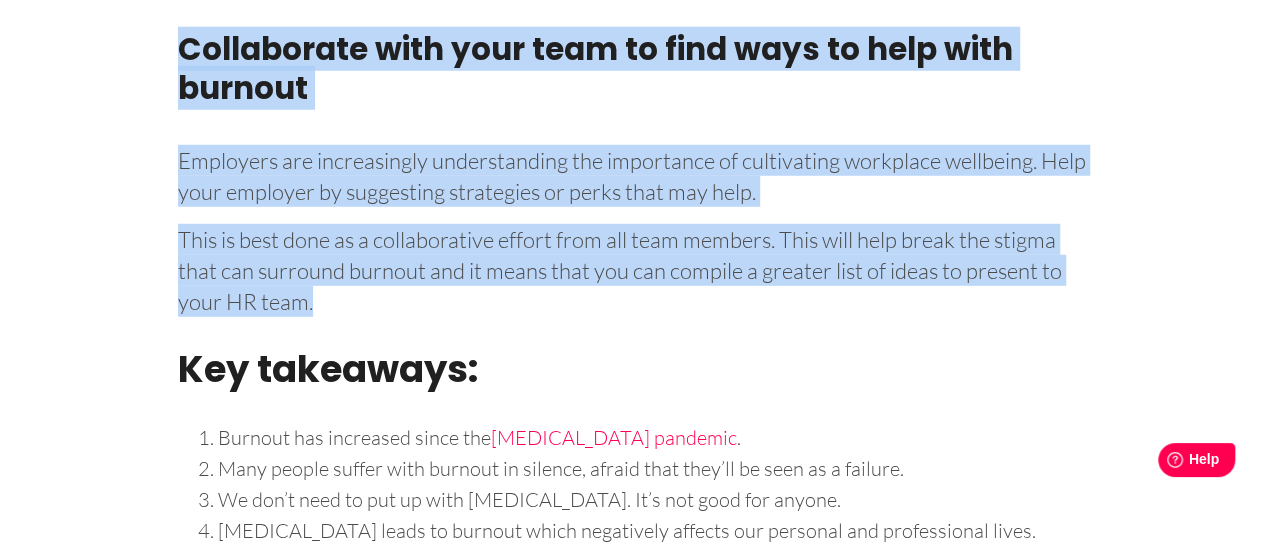 drag, startPoint x: 197, startPoint y: 107, endPoint x: 836, endPoint y: 356, distance: 685.8003 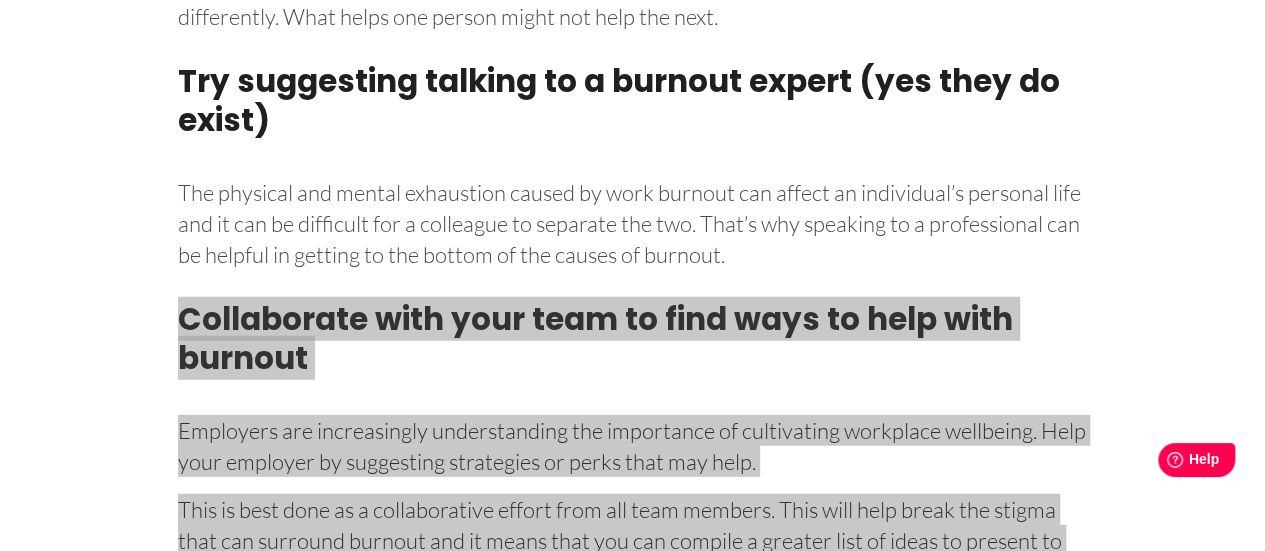 scroll, scrollTop: 6250, scrollLeft: 0, axis: vertical 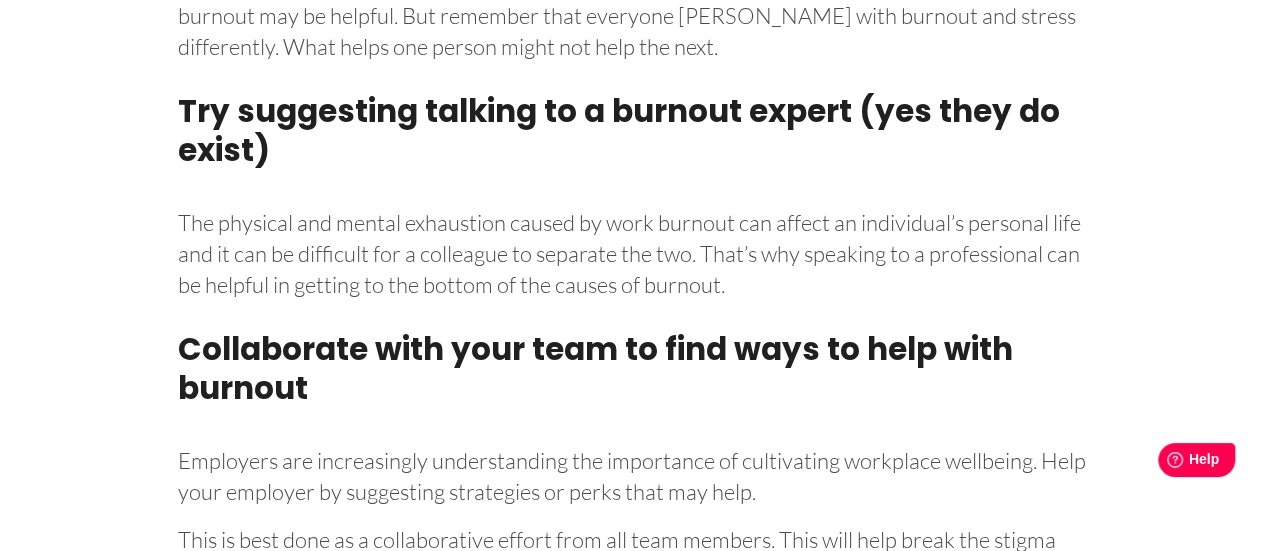 click on "Try suggesting talking to a burnout expert (yes they do exist)" at bounding box center (633, 136) 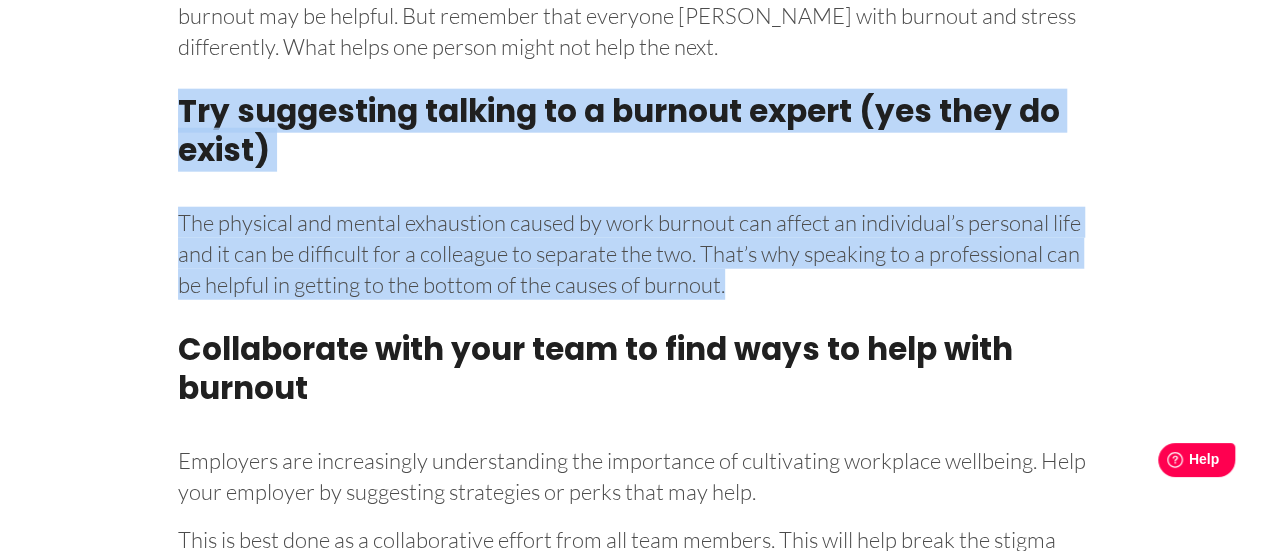 drag, startPoint x: 178, startPoint y: 170, endPoint x: 878, endPoint y: 347, distance: 722.0312 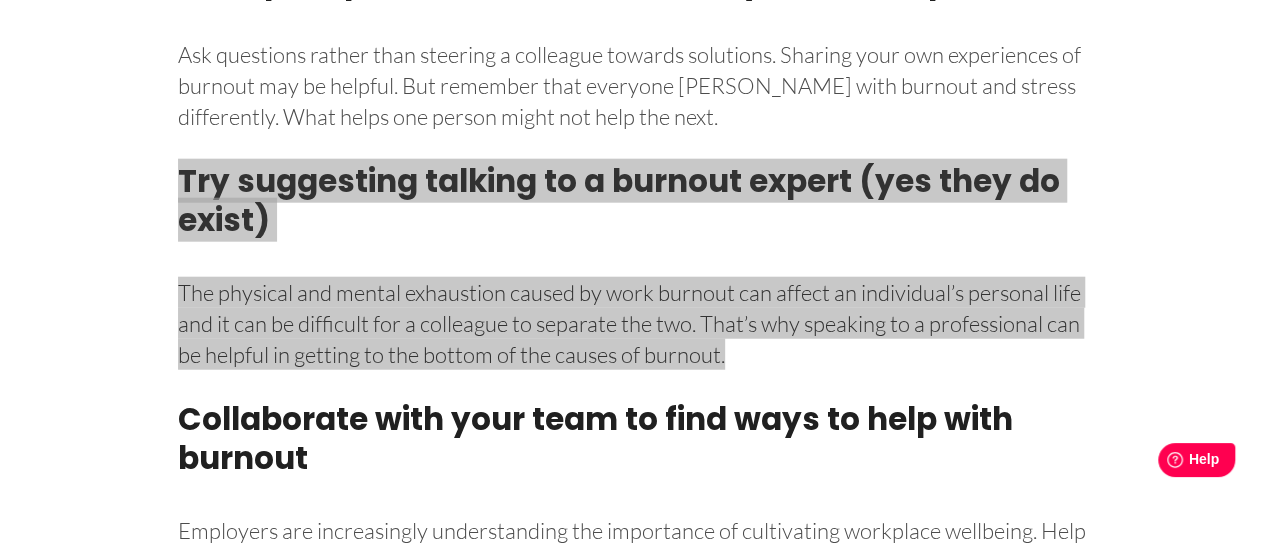 scroll, scrollTop: 6050, scrollLeft: 0, axis: vertical 